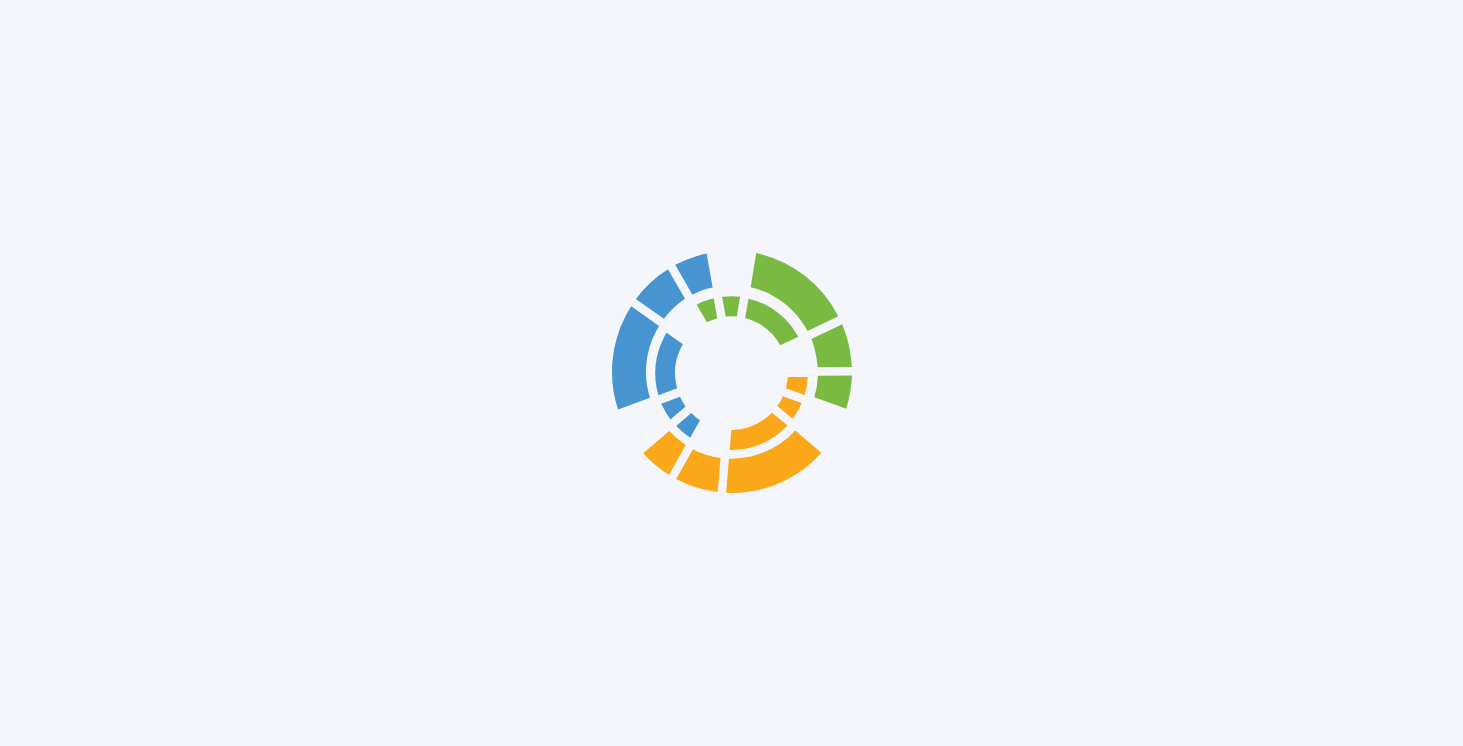 scroll, scrollTop: 0, scrollLeft: 0, axis: both 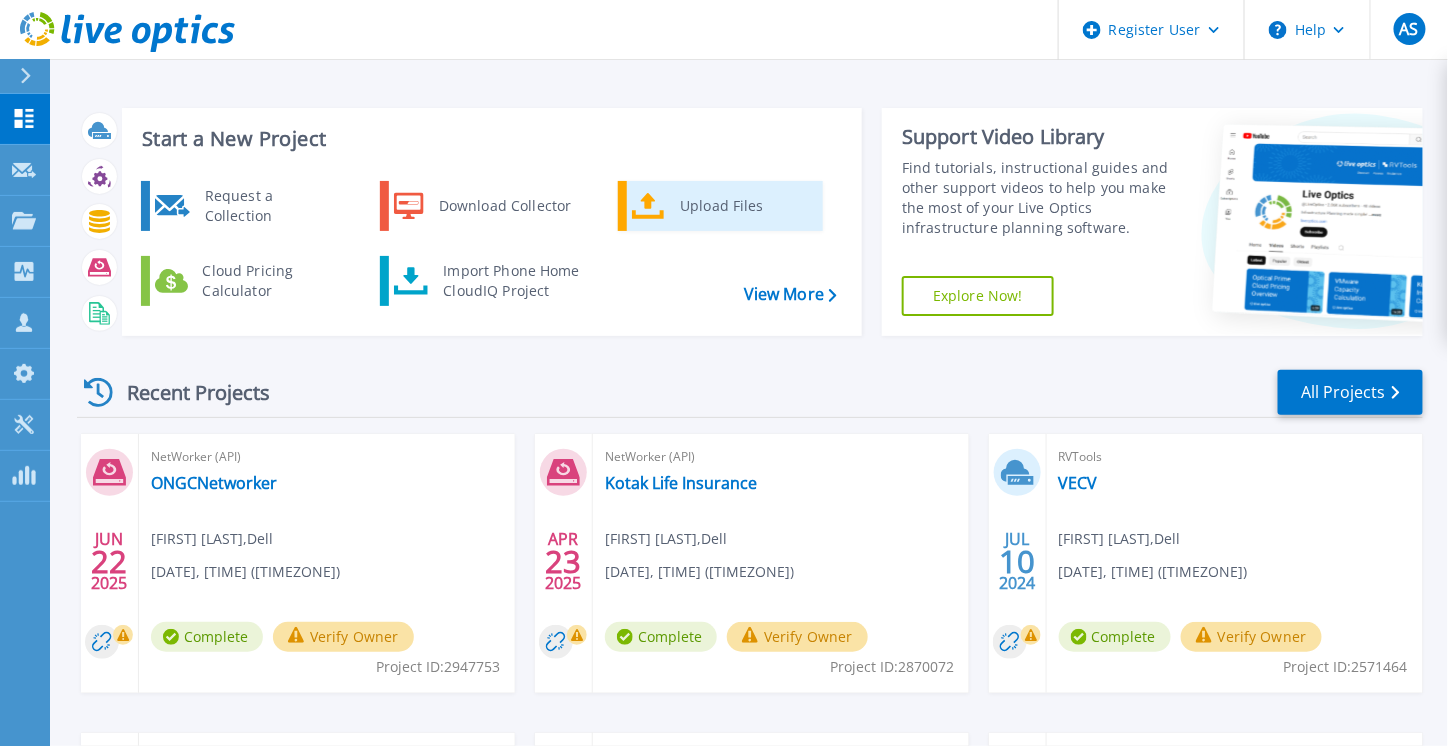 click on "Upload Files" at bounding box center (744, 206) 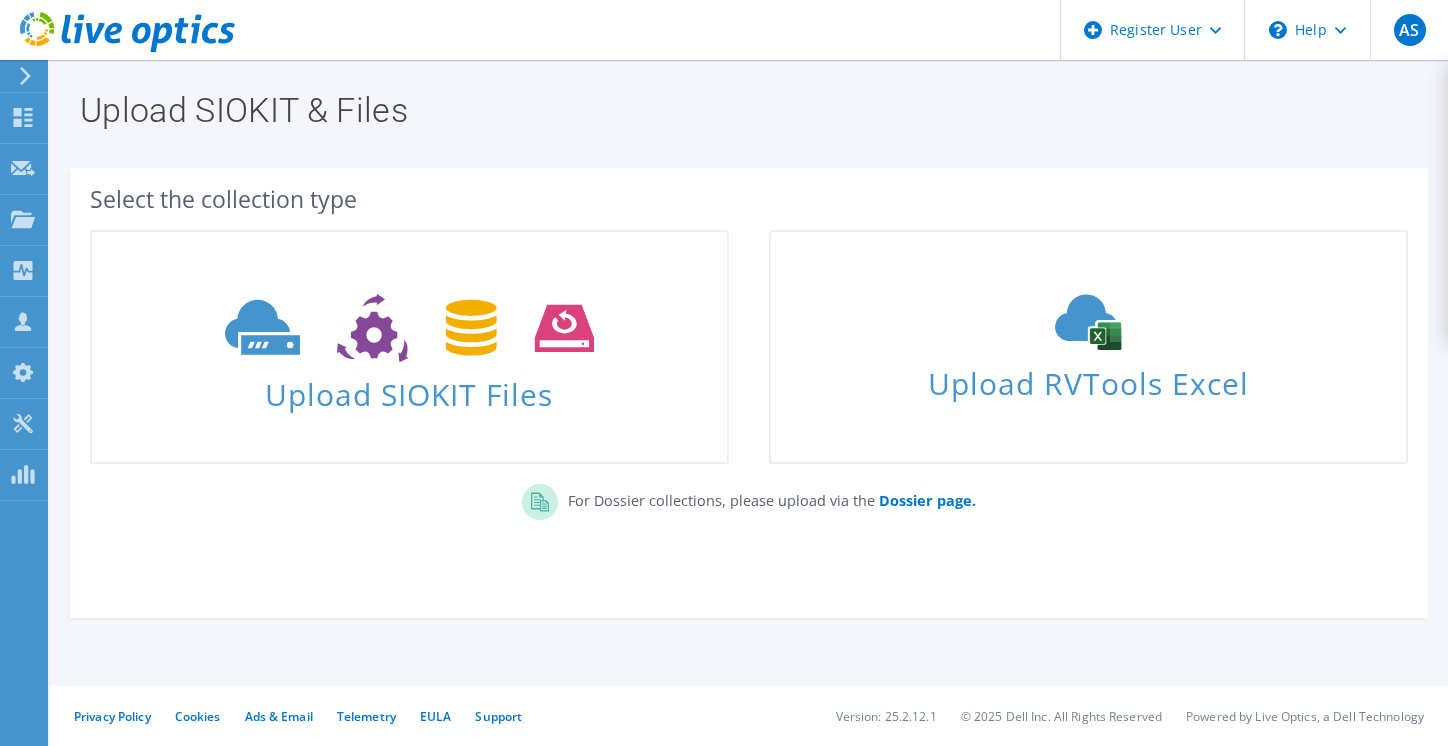 scroll, scrollTop: 0, scrollLeft: 0, axis: both 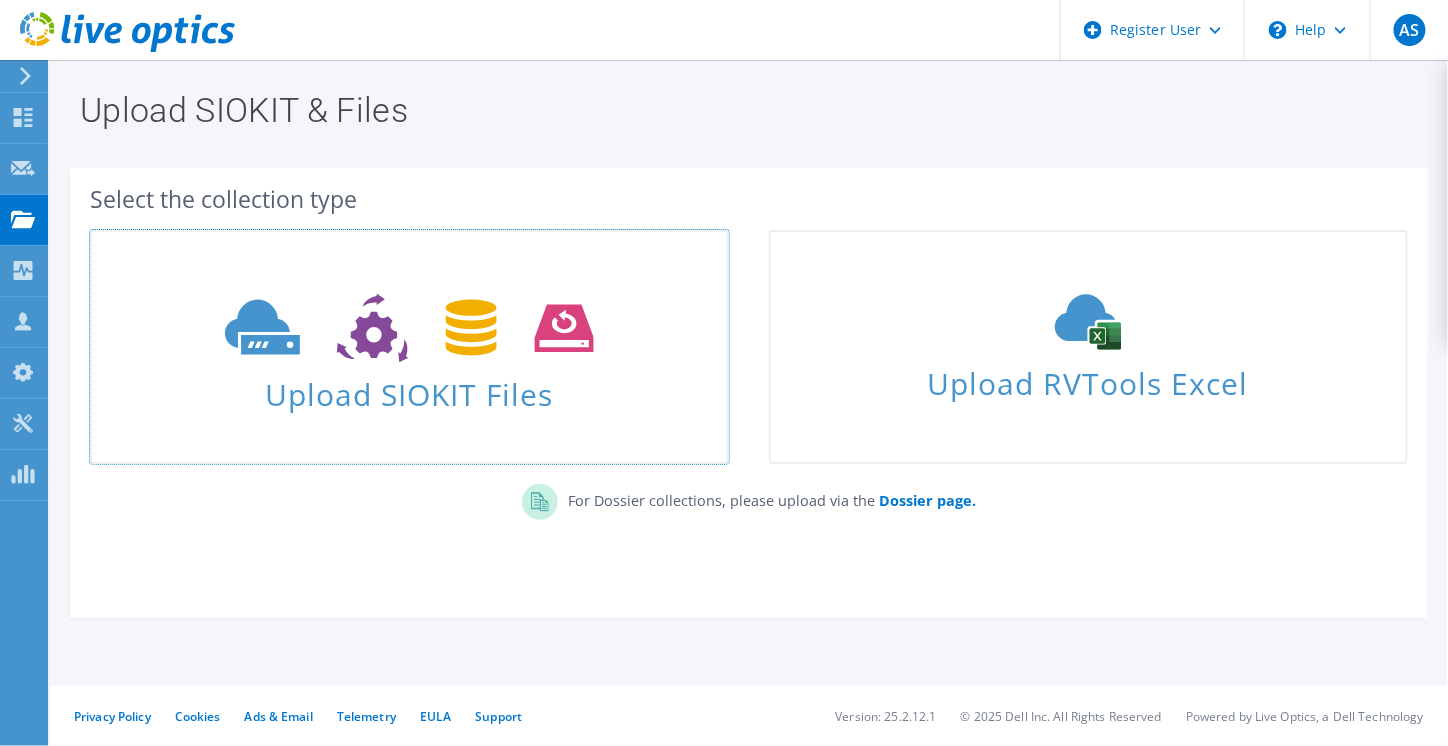 click 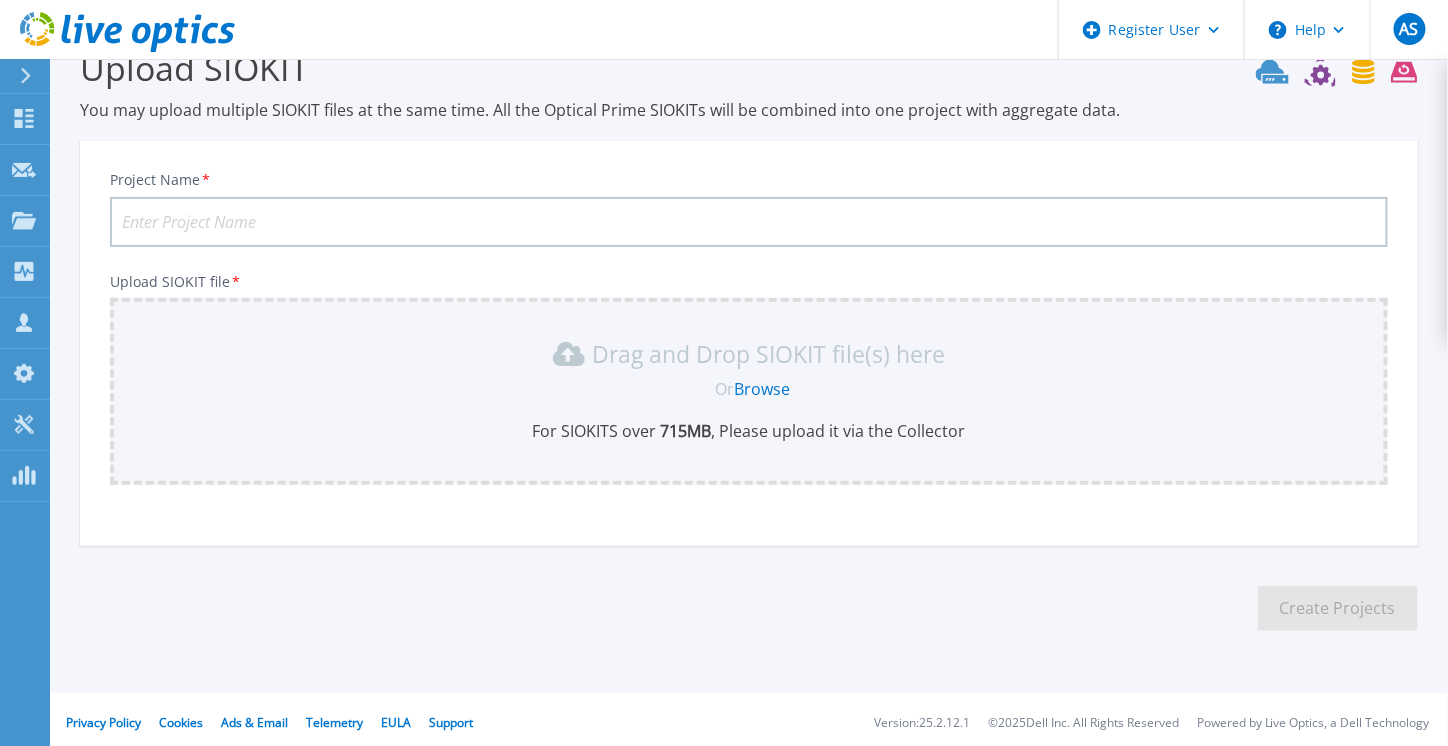 scroll, scrollTop: 50, scrollLeft: 0, axis: vertical 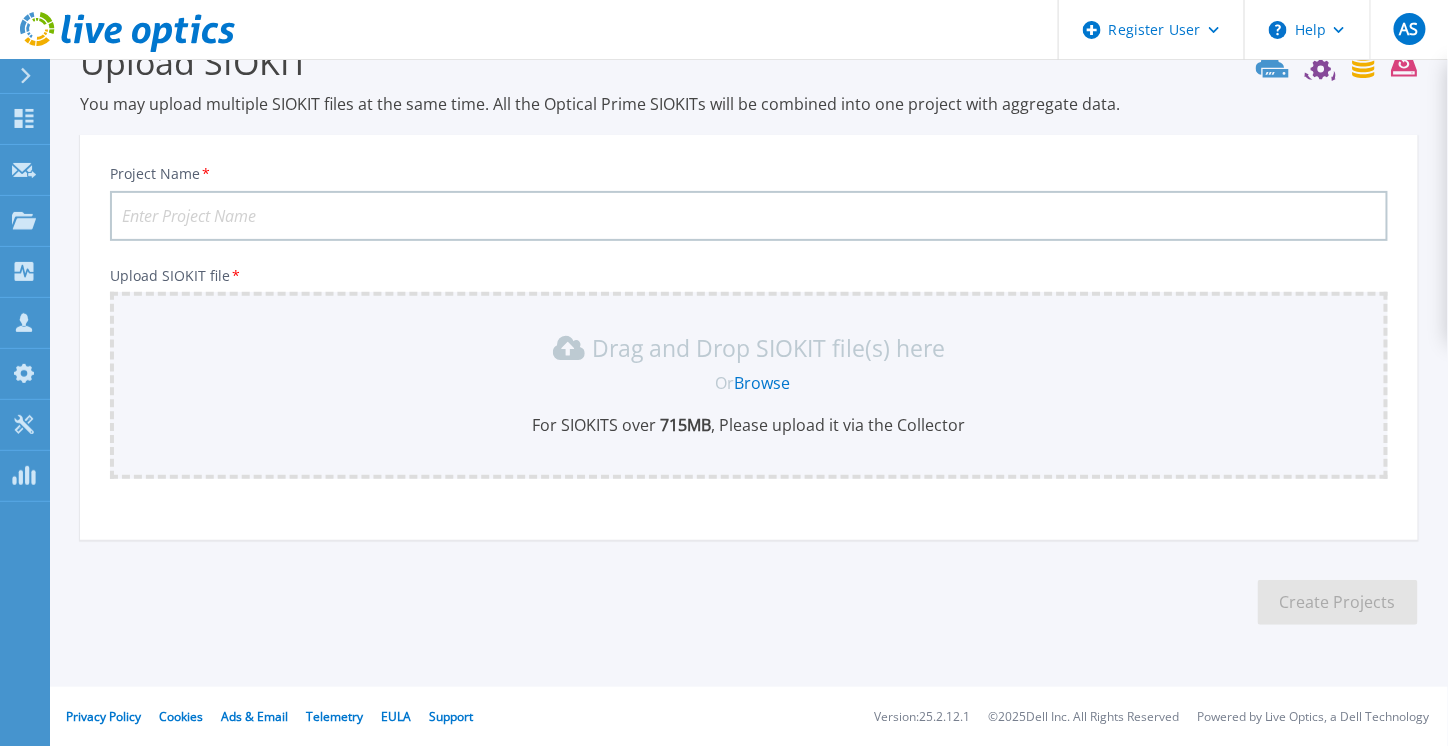 click on "Project Name *" at bounding box center [749, 216] 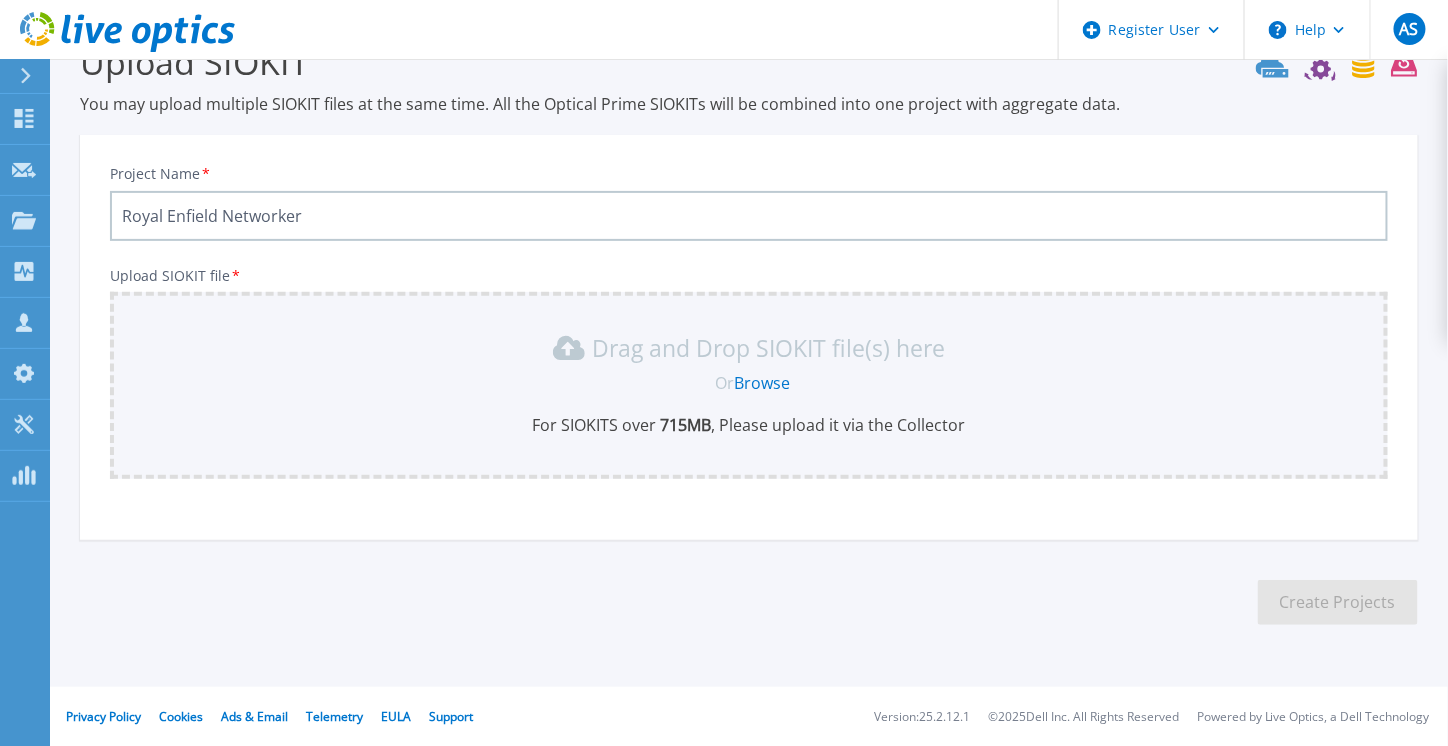 type on "Royal Enfield Networker" 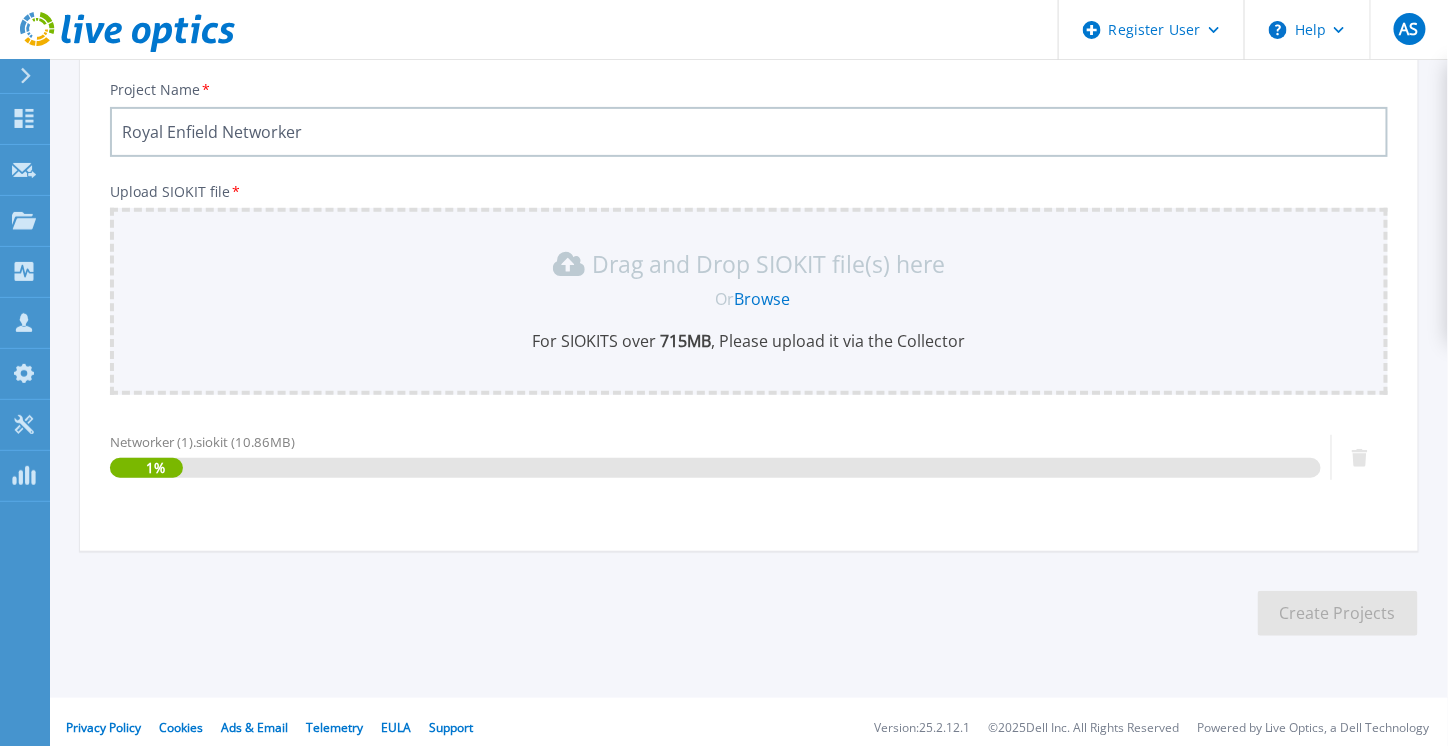 scroll, scrollTop: 145, scrollLeft: 0, axis: vertical 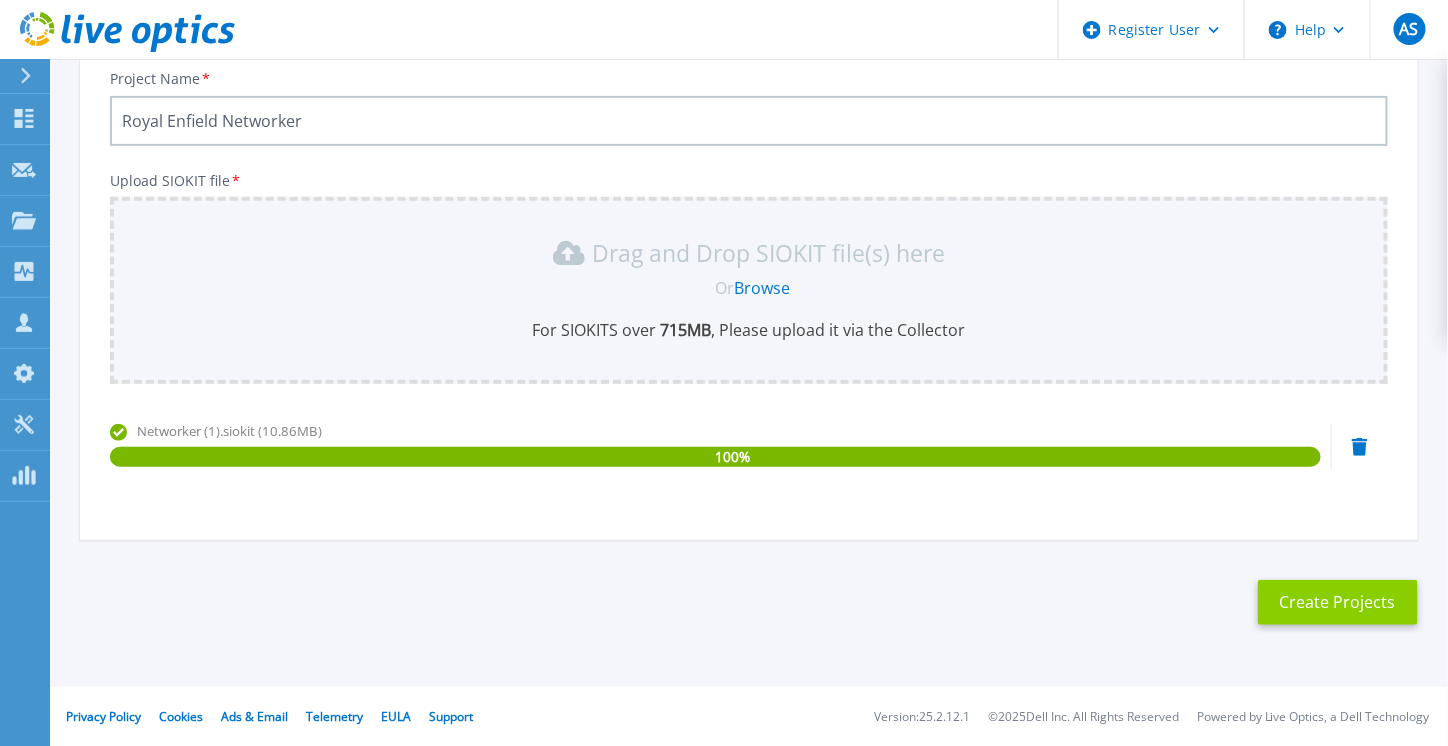 click on "Create Projects" at bounding box center (1338, 602) 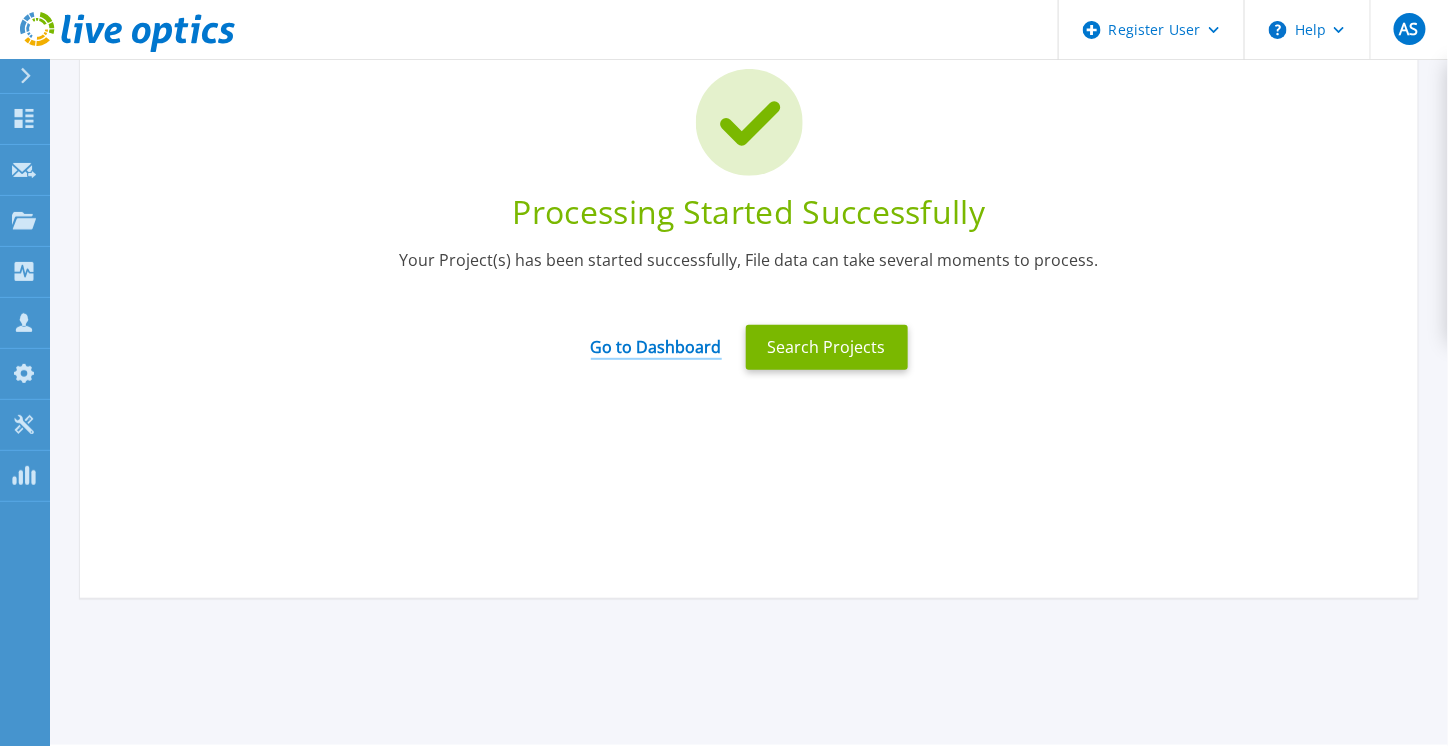 click on "Go to Dashboard" at bounding box center [656, 340] 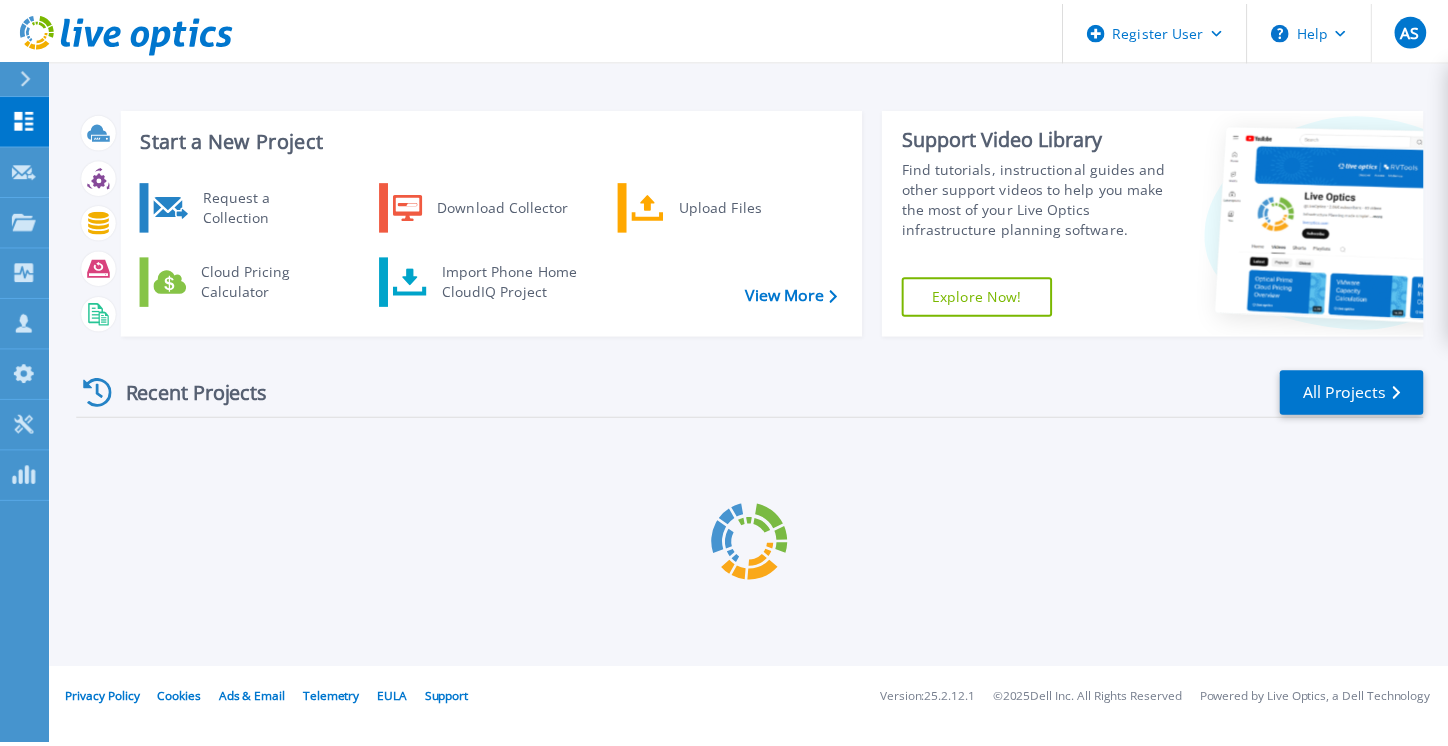 scroll, scrollTop: 0, scrollLeft: 0, axis: both 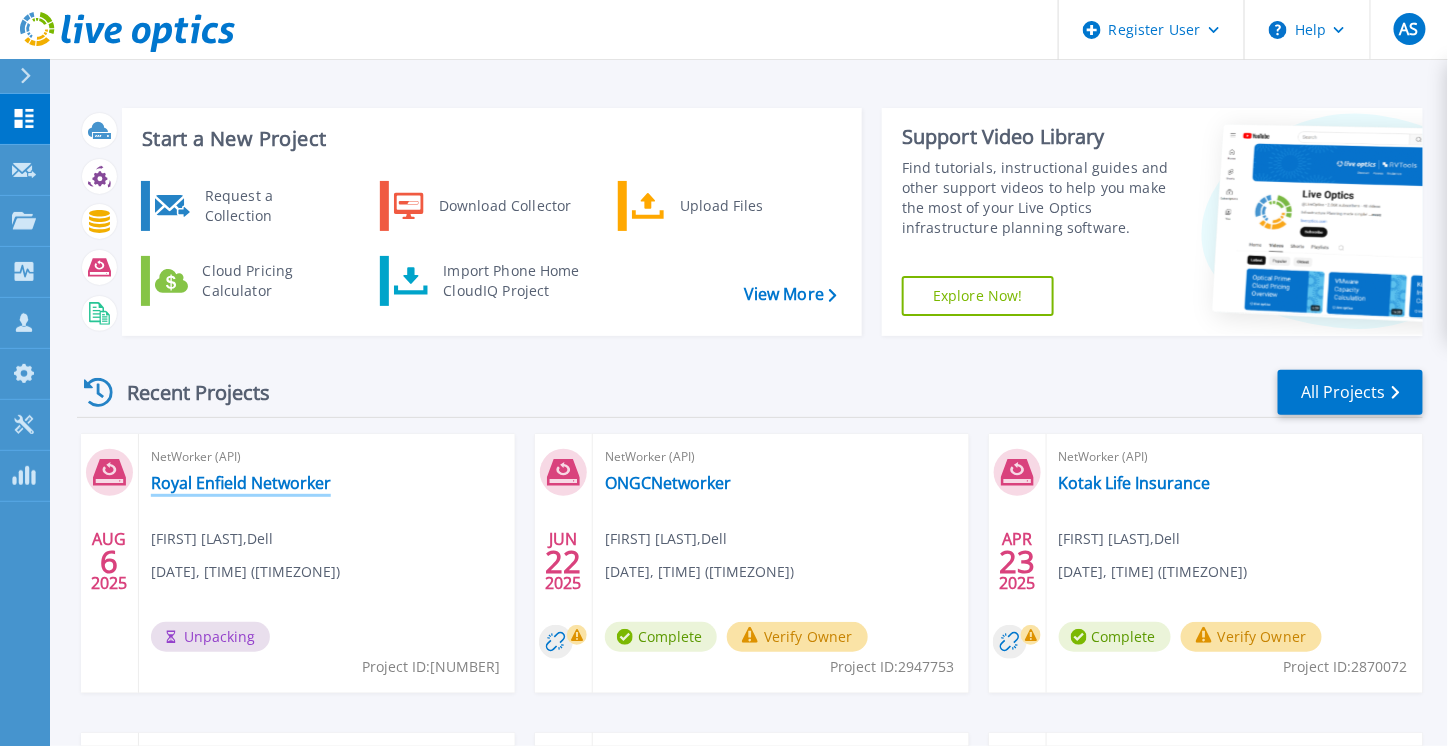 click on "Royal Enfield Networker" at bounding box center (241, 483) 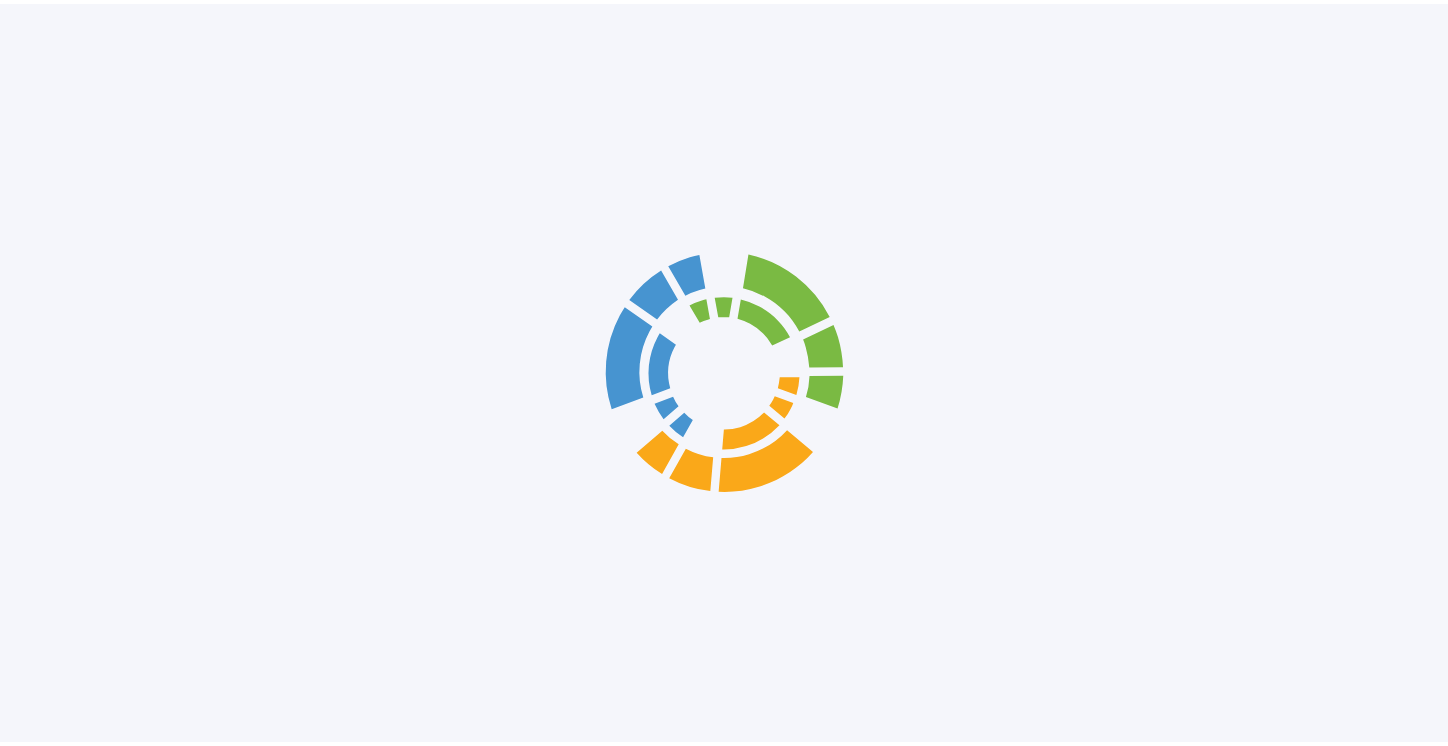scroll, scrollTop: 0, scrollLeft: 0, axis: both 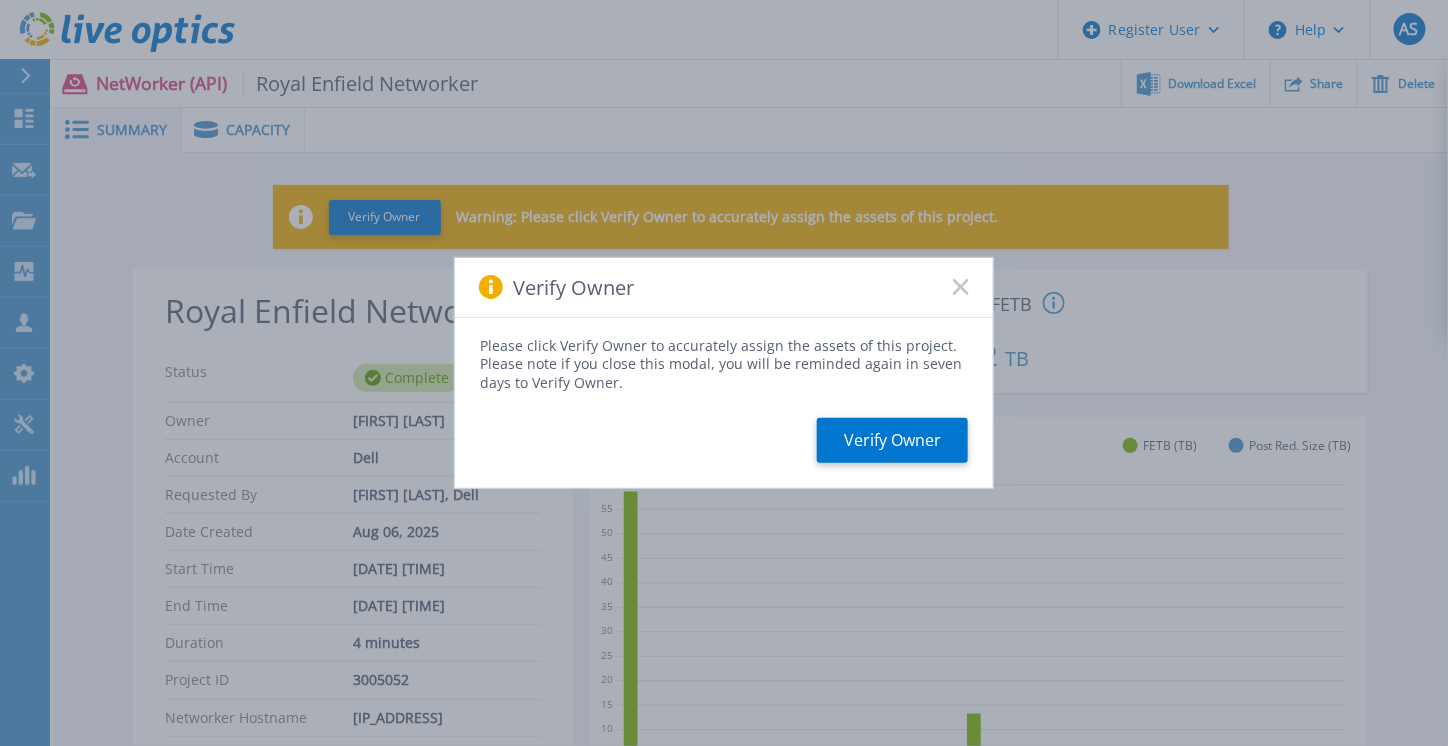 click 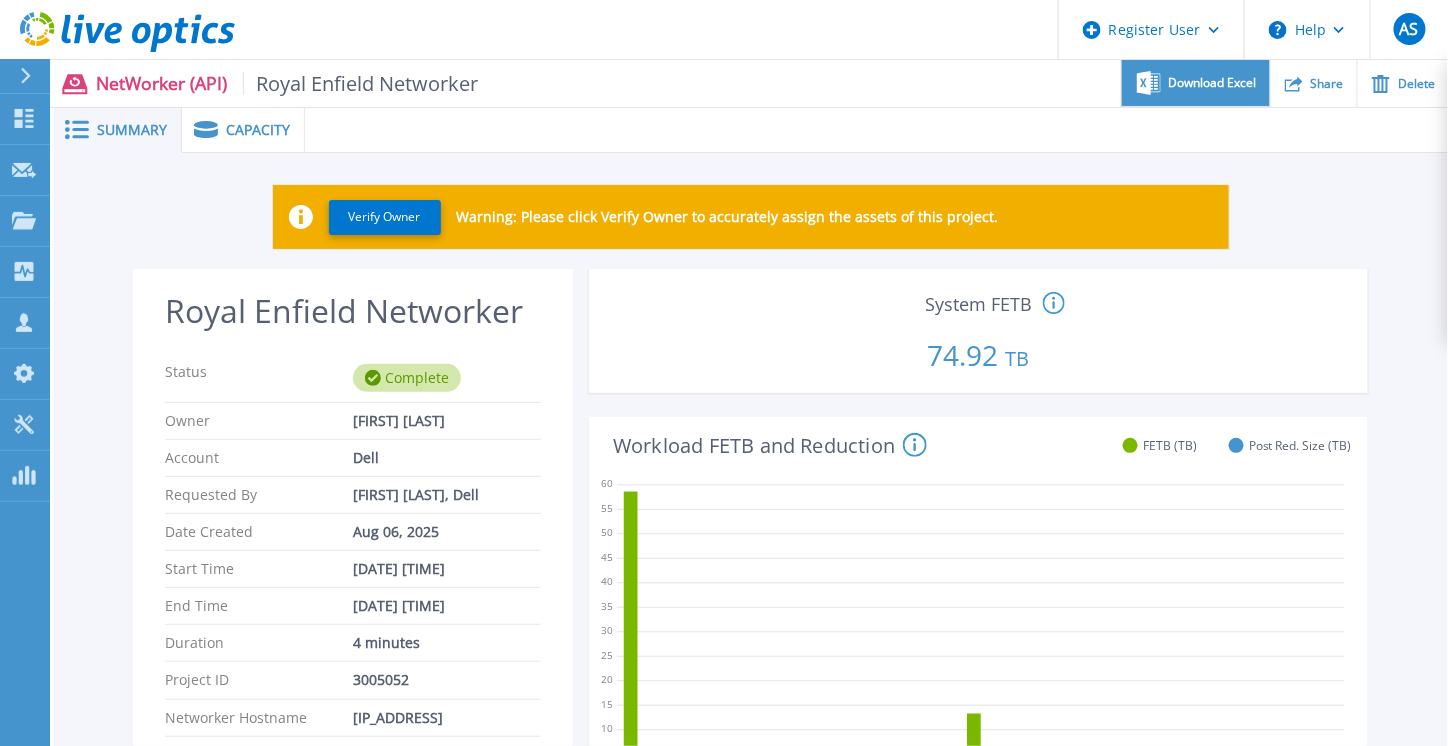 click on "Download Excel" at bounding box center (1195, 83) 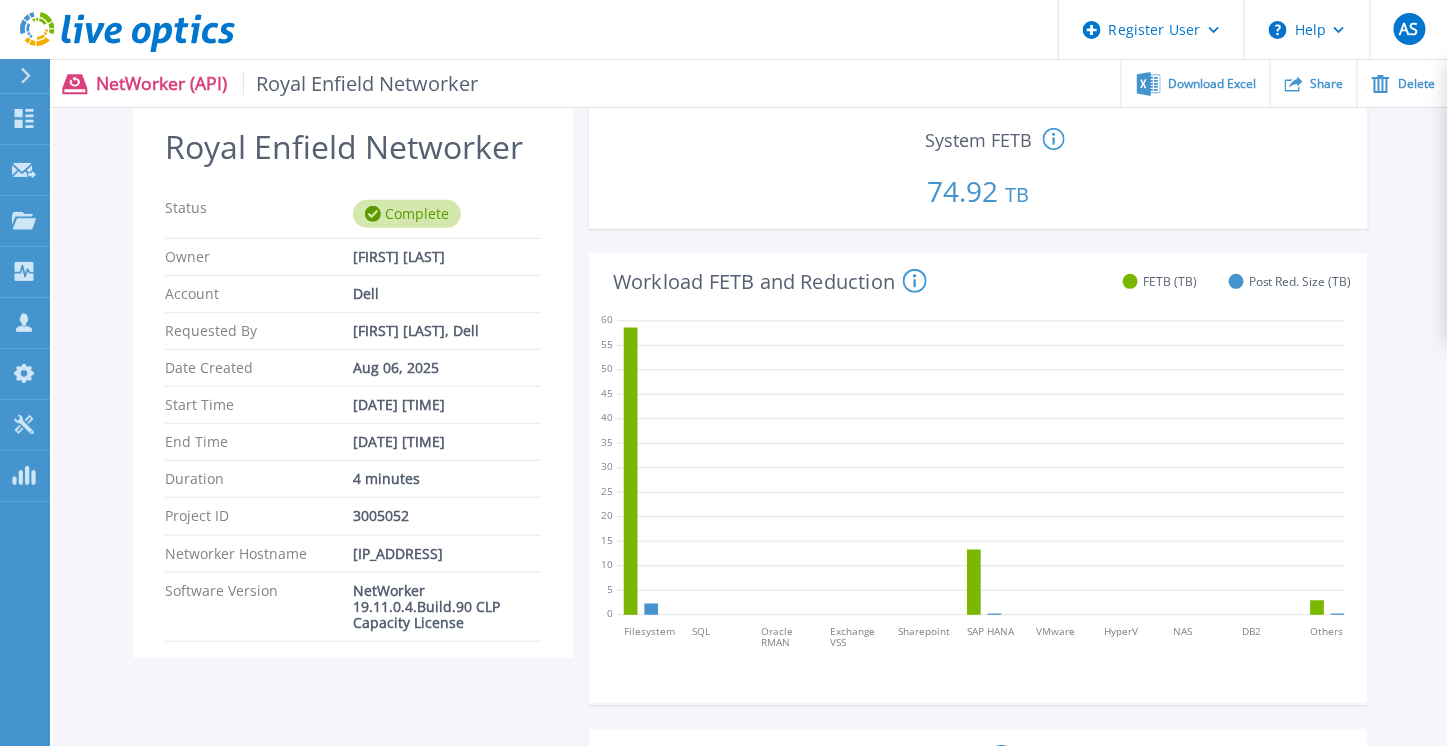 scroll, scrollTop: 0, scrollLeft: 0, axis: both 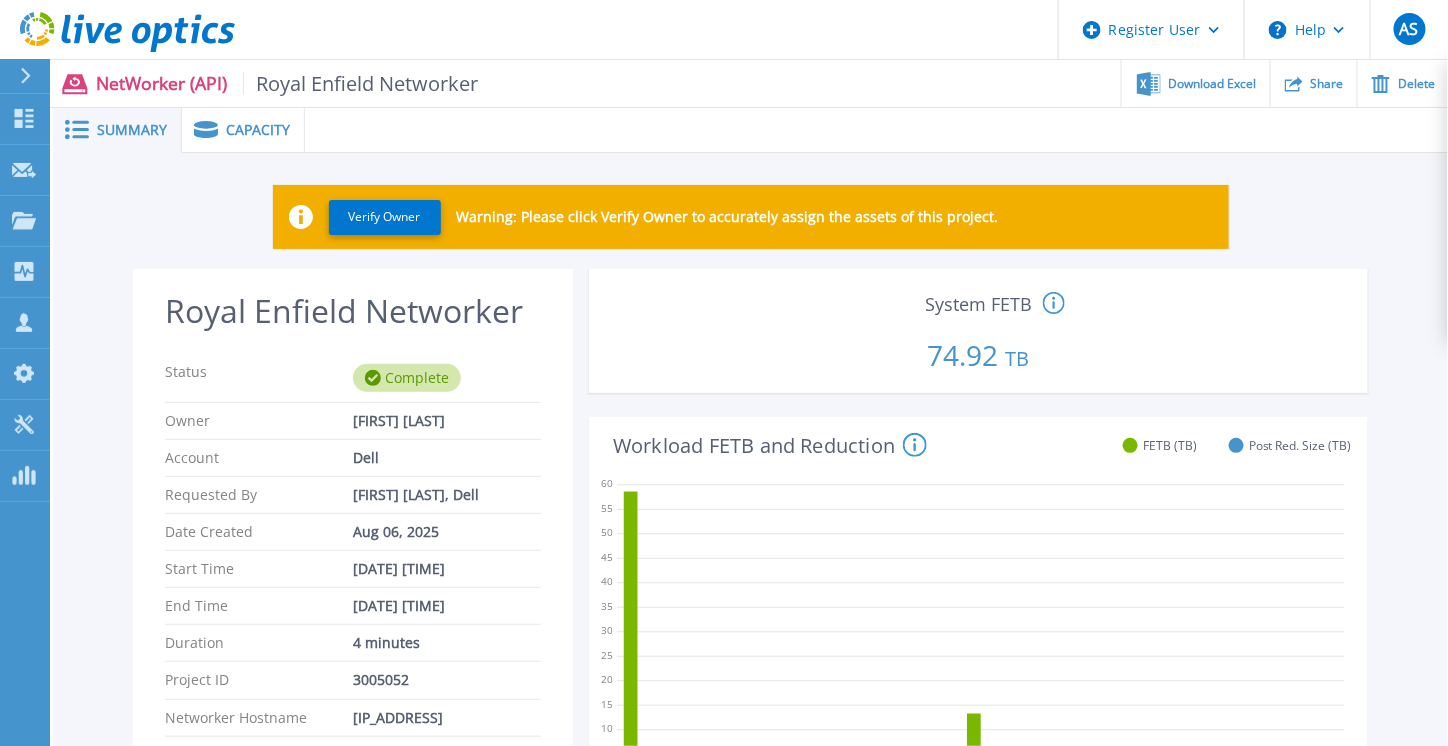 click on "Capacity" at bounding box center (258, 130) 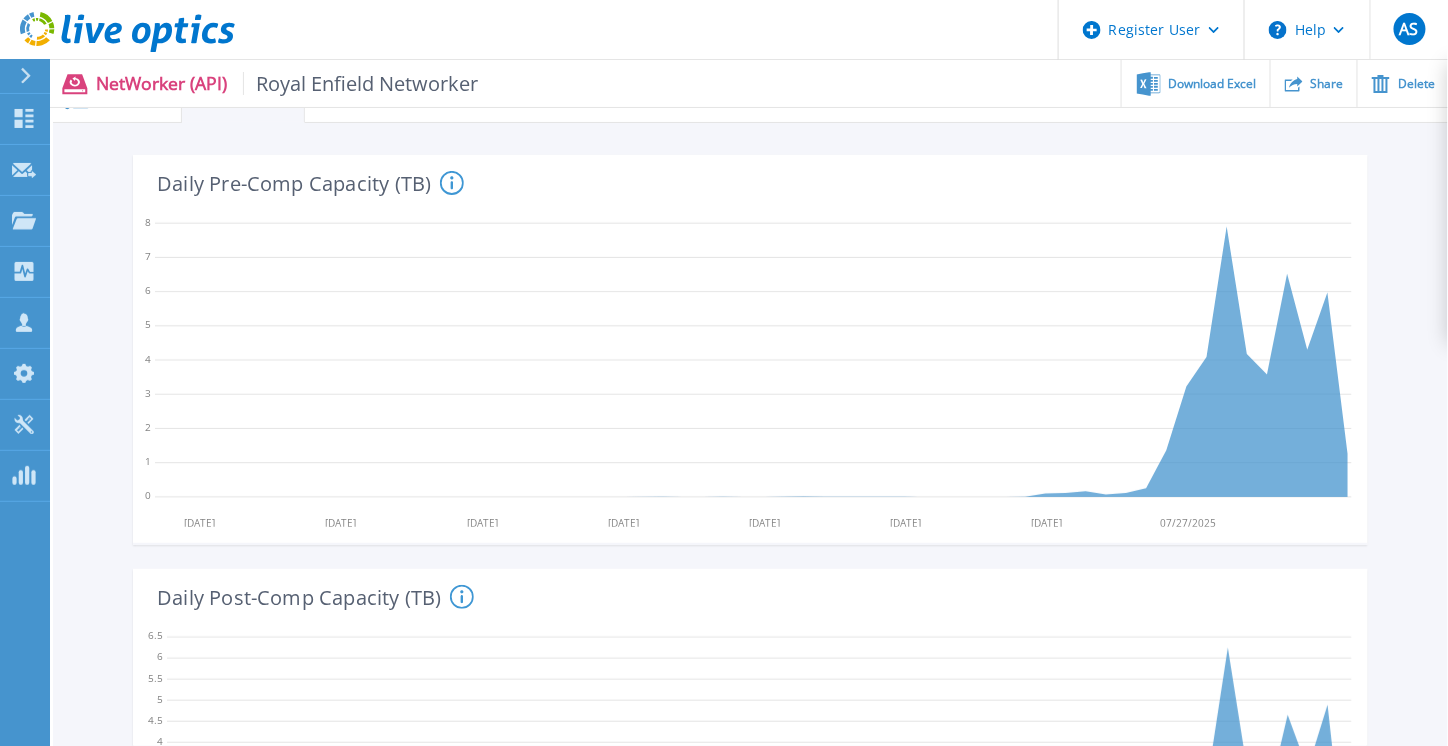 scroll, scrollTop: 0, scrollLeft: 0, axis: both 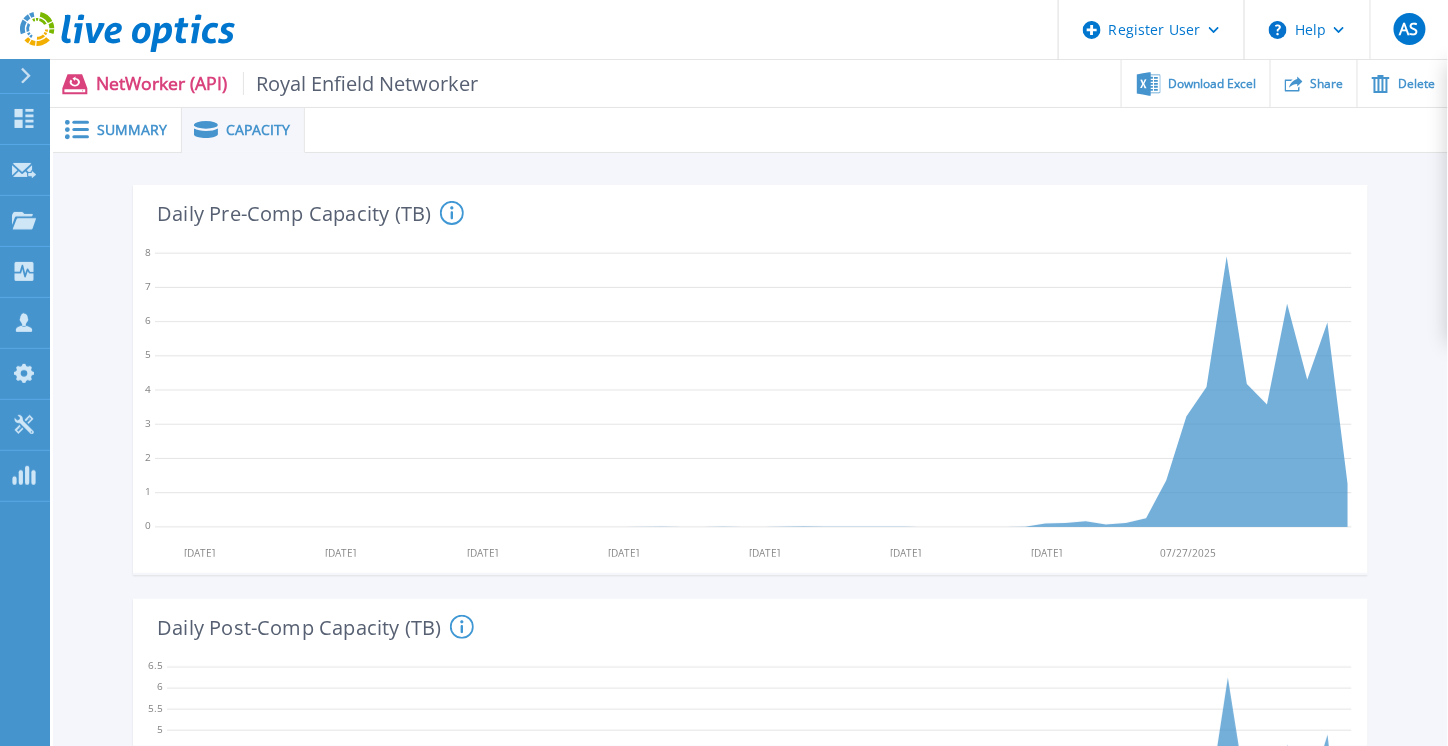 click on "Summary" at bounding box center (132, 130) 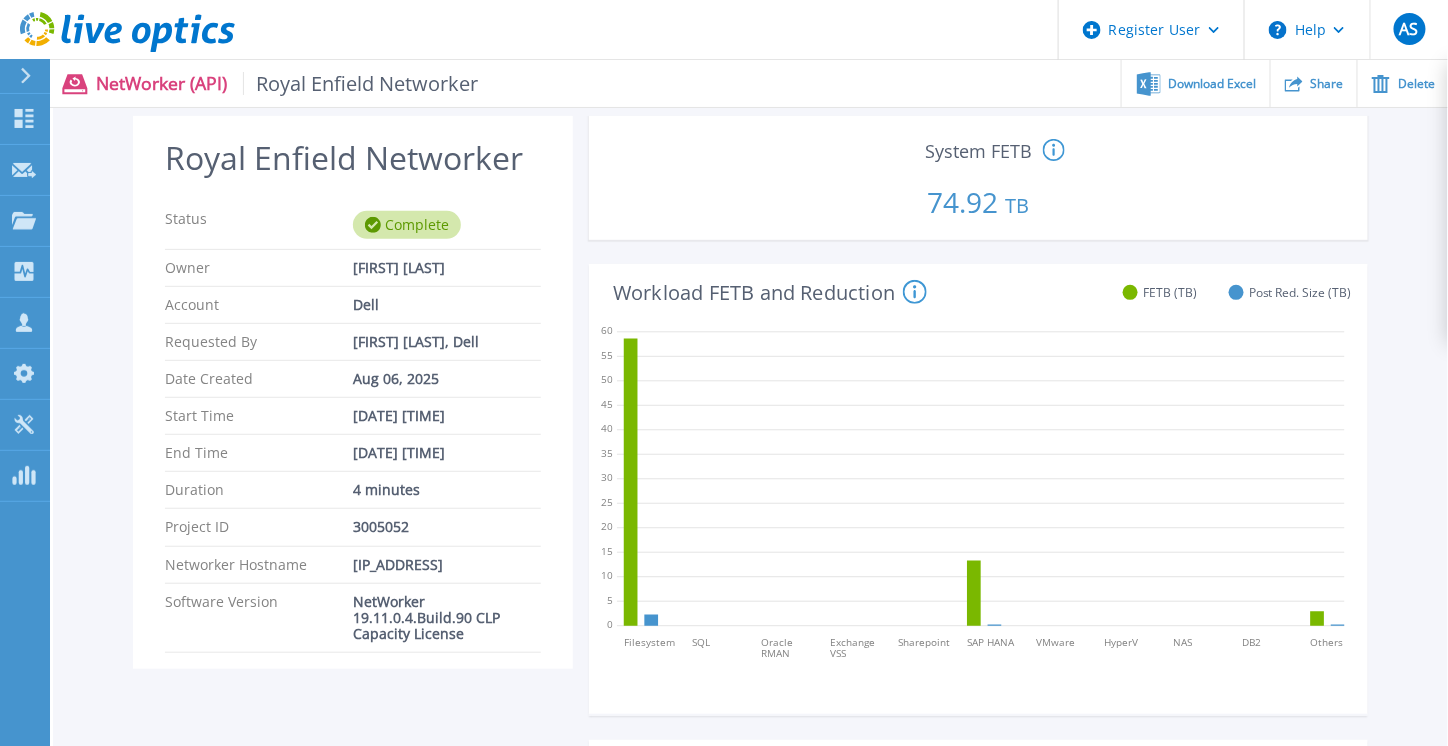scroll, scrollTop: 0, scrollLeft: 0, axis: both 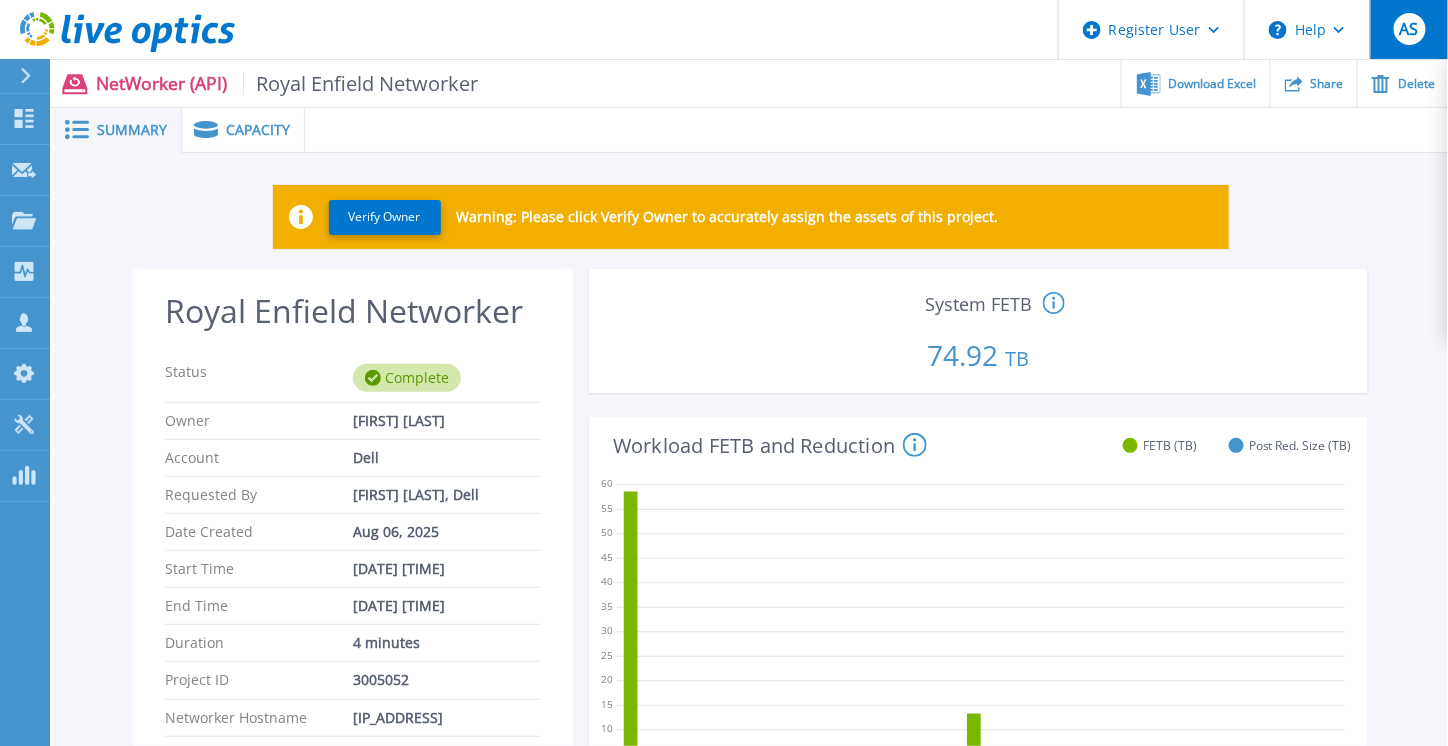 click on "AS" at bounding box center [1409, 29] 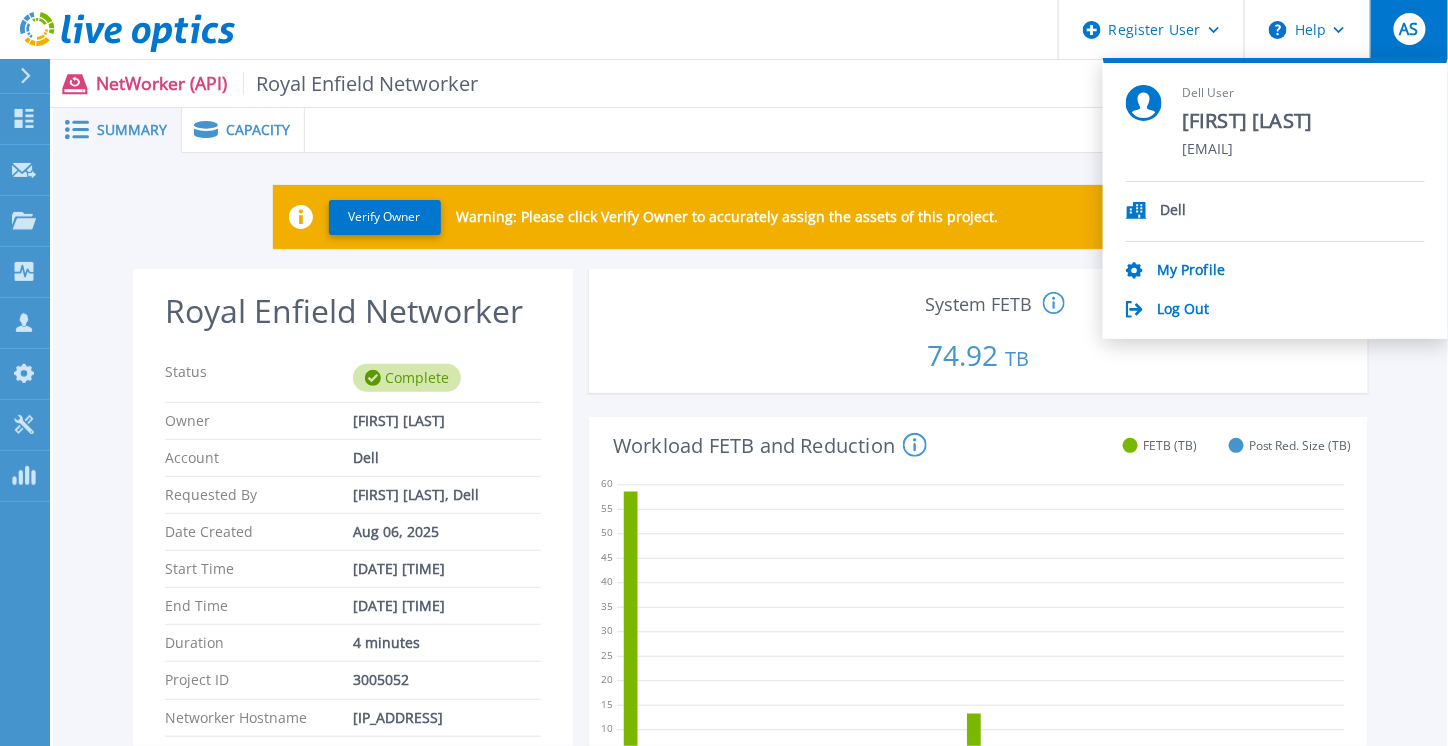 click on "AS" at bounding box center (1409, 29) 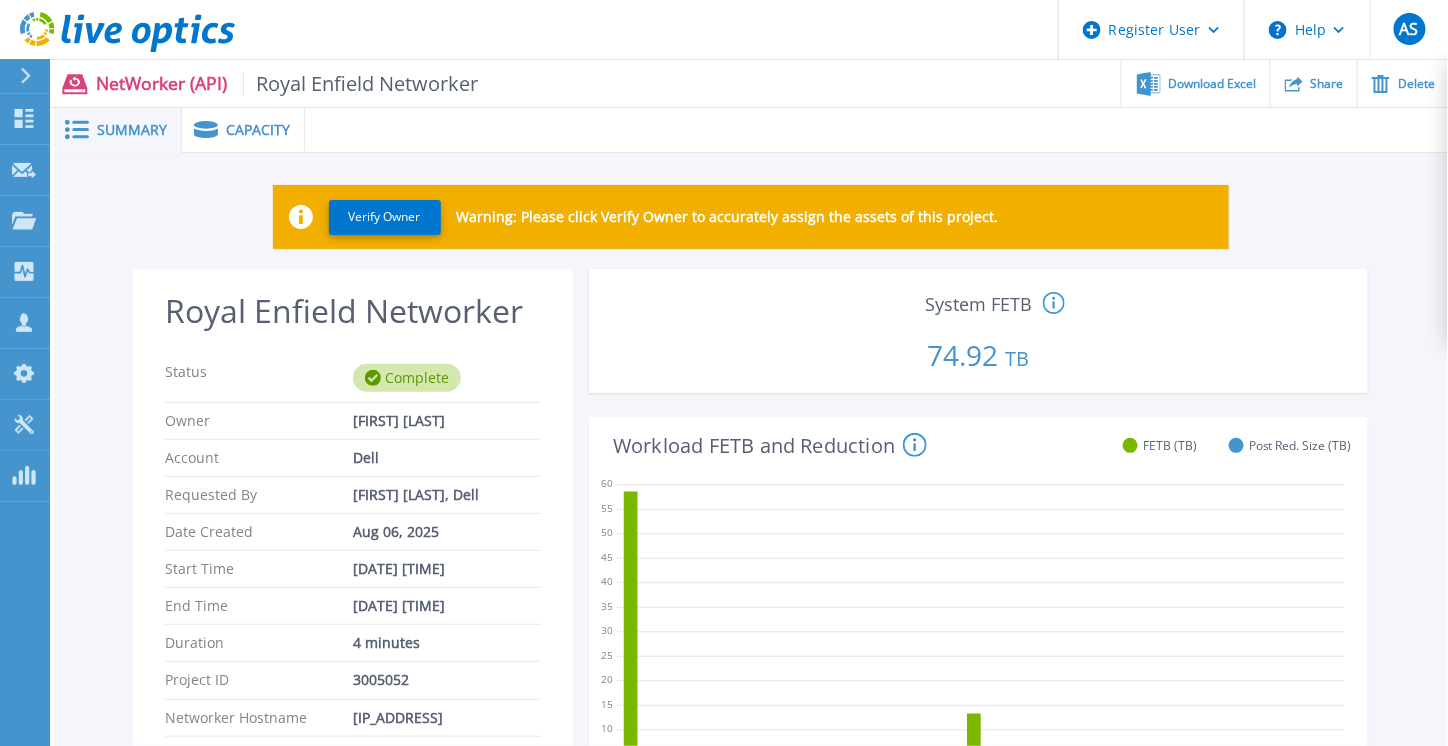 click on "Capacity" at bounding box center [258, 130] 